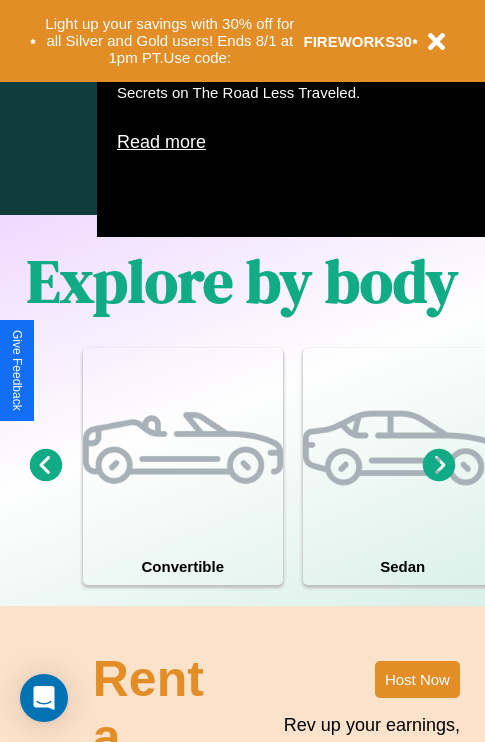 scroll, scrollTop: 1285, scrollLeft: 0, axis: vertical 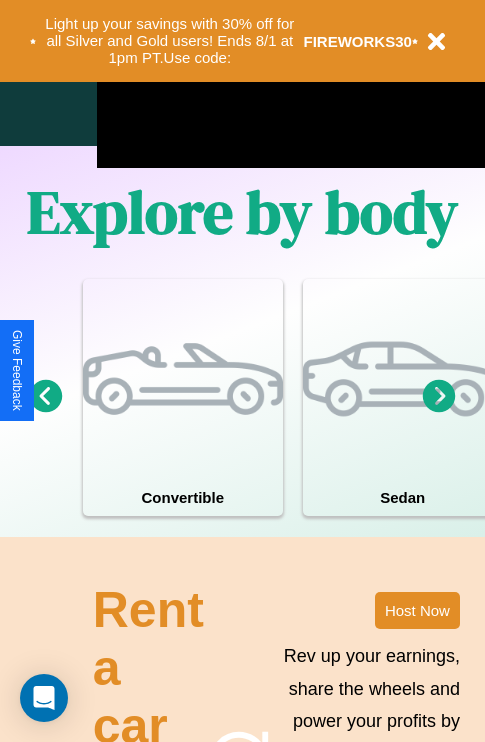 click 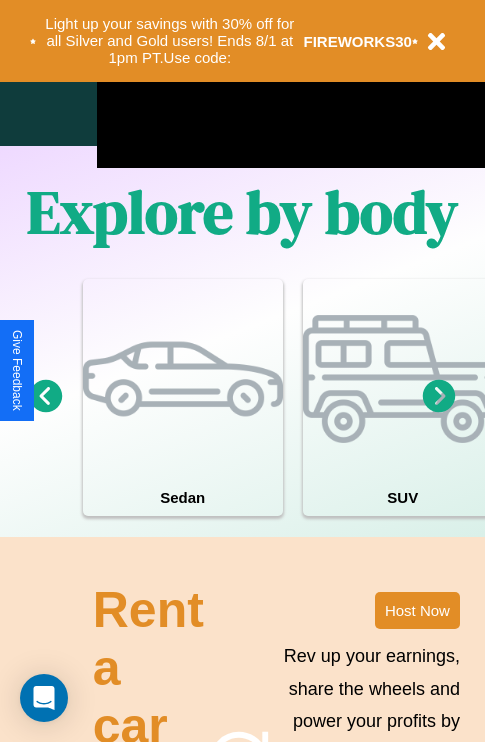 click 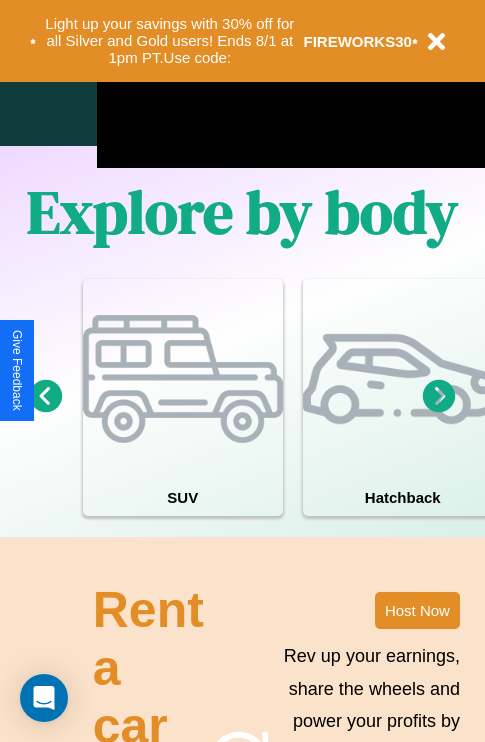 click 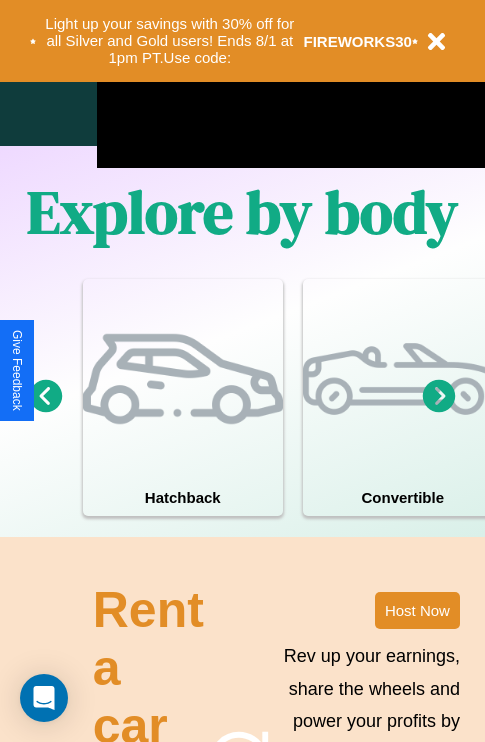 click 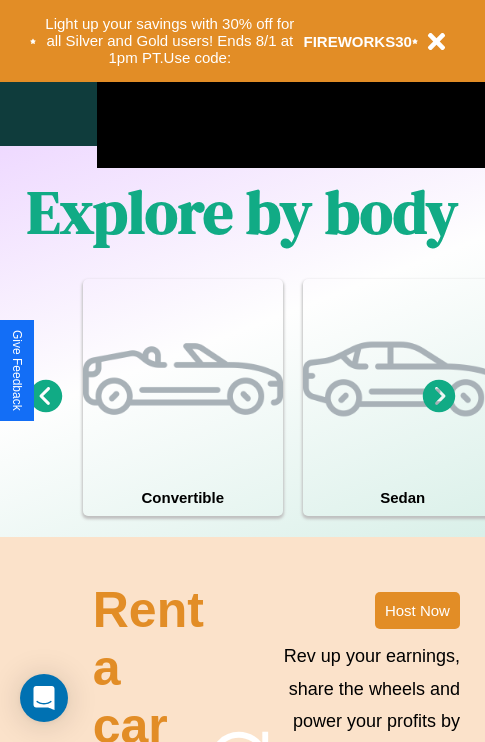 click 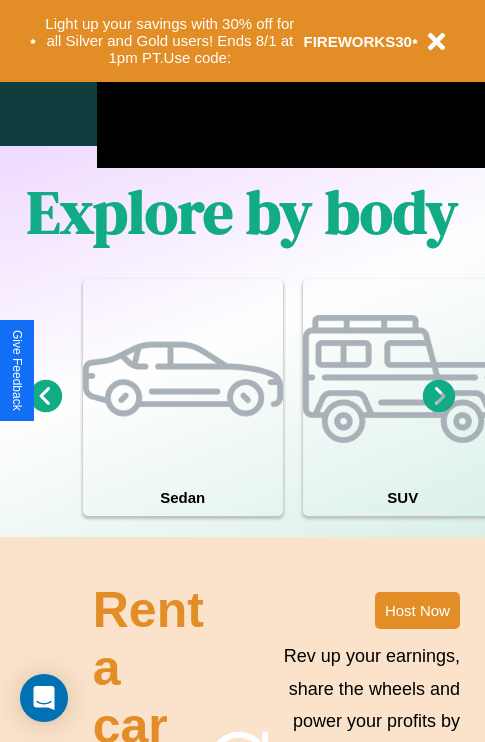click 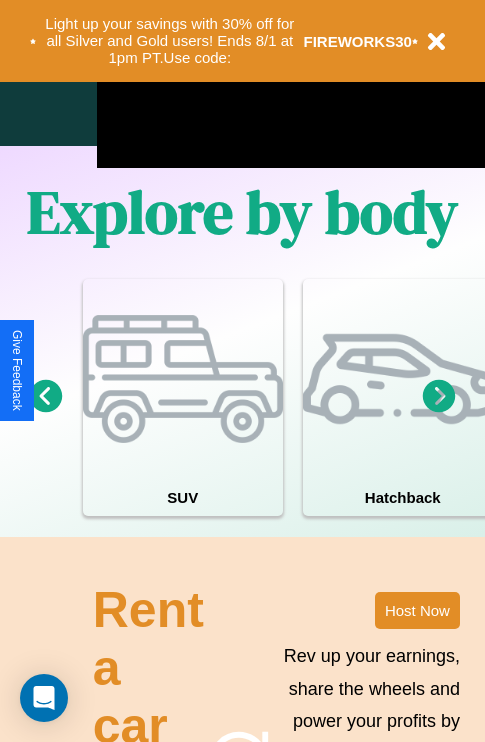 scroll, scrollTop: 1089, scrollLeft: 458, axis: both 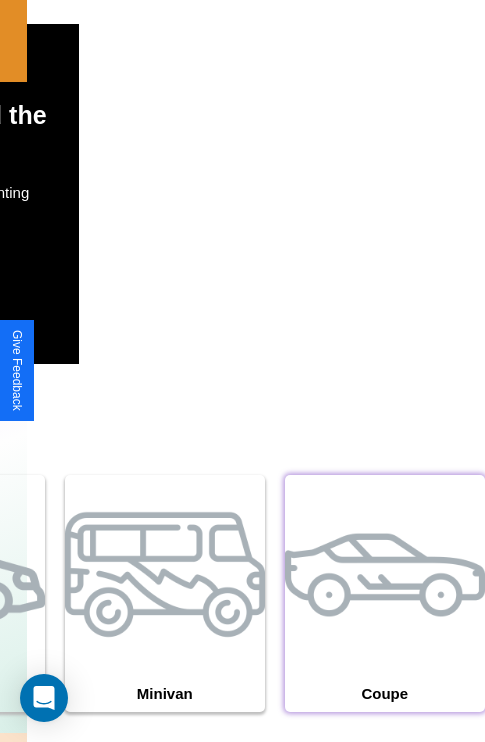 click at bounding box center [385, 575] 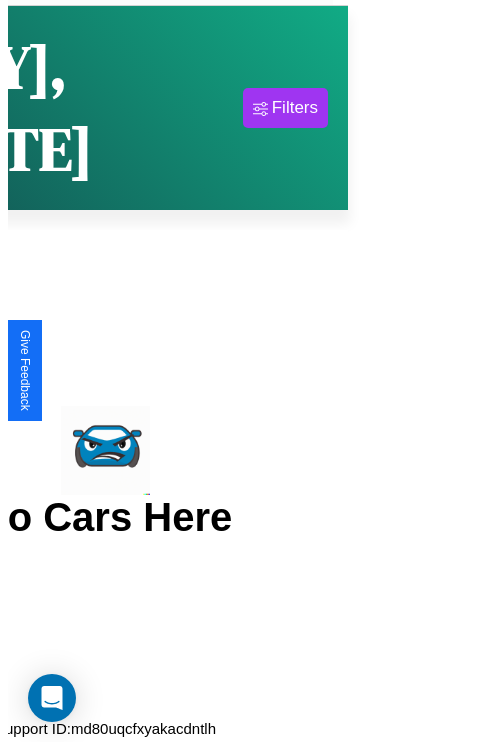 scroll, scrollTop: 0, scrollLeft: 0, axis: both 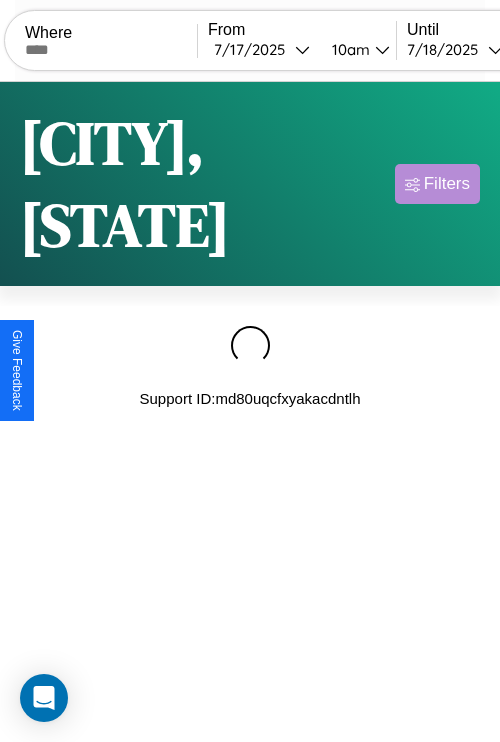 click on "Filters" at bounding box center (447, 184) 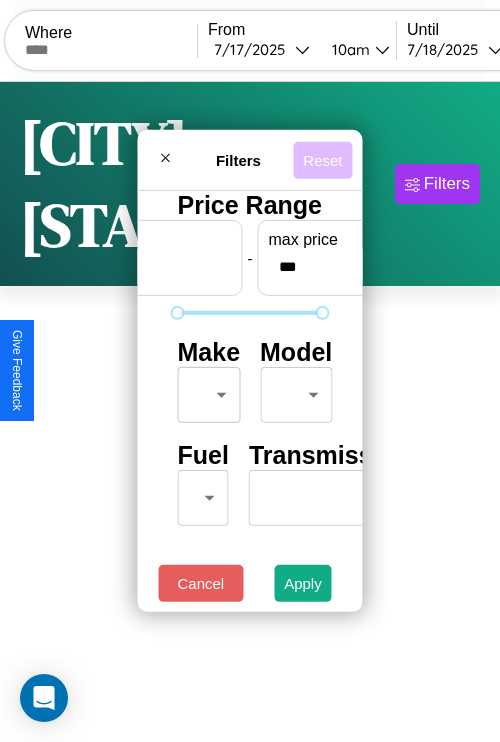 click on "Reset" at bounding box center [322, 159] 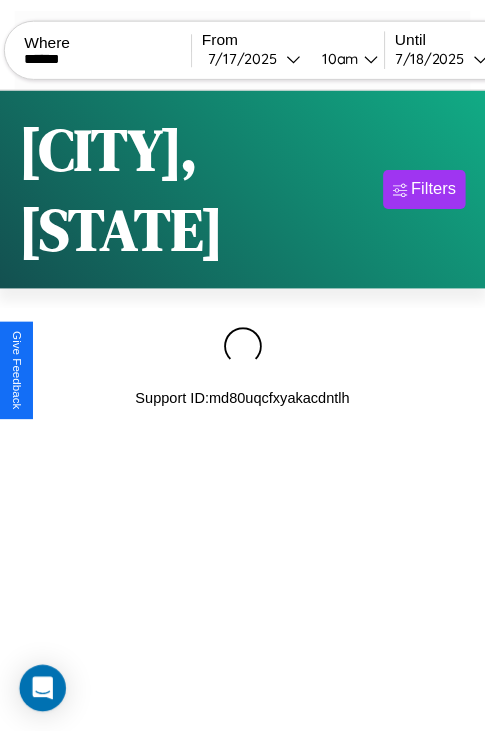 scroll, scrollTop: 0, scrollLeft: 169, axis: horizontal 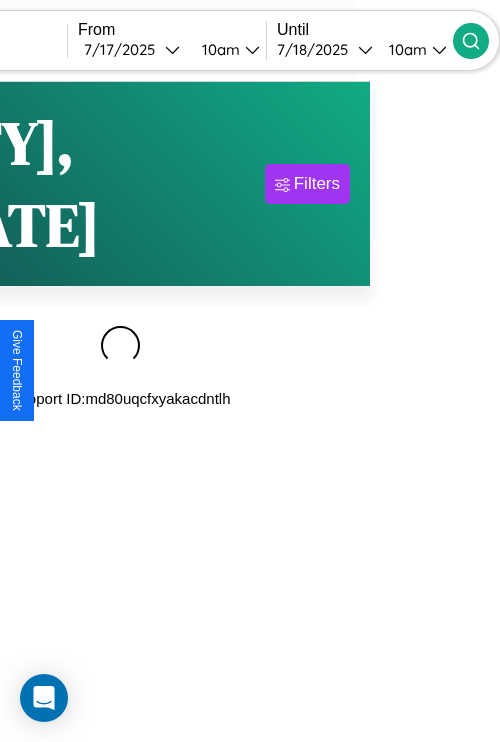 type on "******" 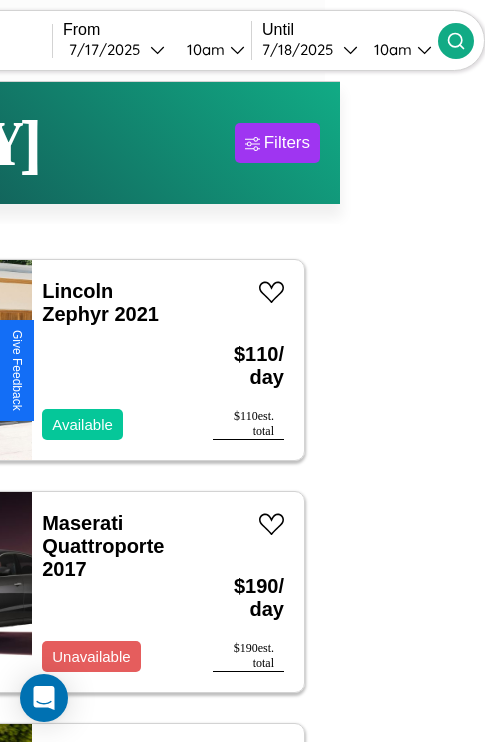 scroll, scrollTop: 95, scrollLeft: 36, axis: both 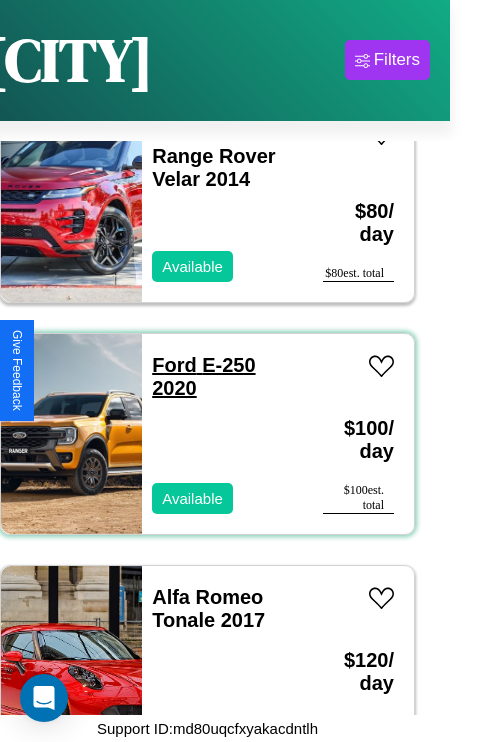 click on "Ford   E-250   2020" at bounding box center (203, 376) 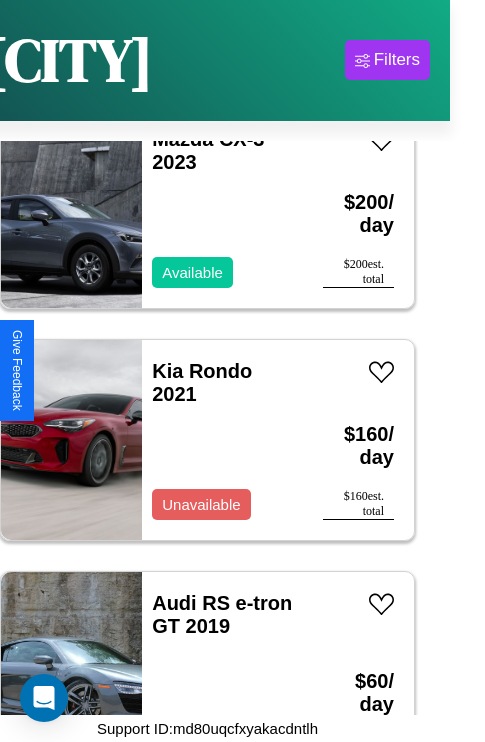 scroll, scrollTop: 30078, scrollLeft: 0, axis: vertical 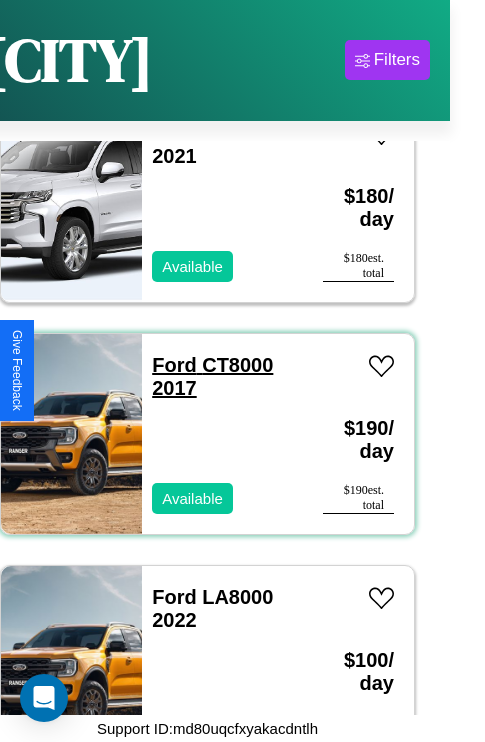 click on "Ford   CT8000   2017" at bounding box center (212, 376) 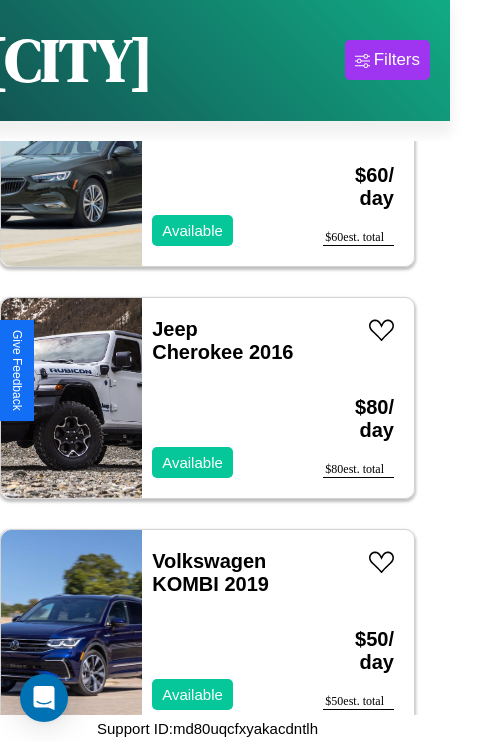 scroll, scrollTop: 10979, scrollLeft: 0, axis: vertical 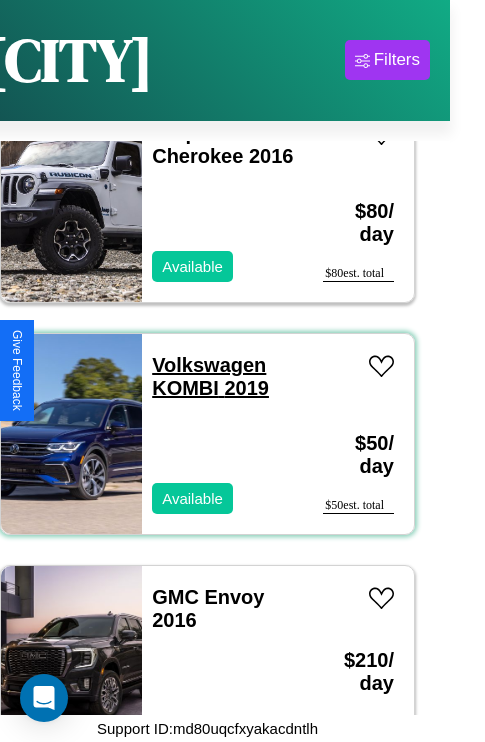 click on "Volkswagen   KOMBI   2019" at bounding box center [210, 376] 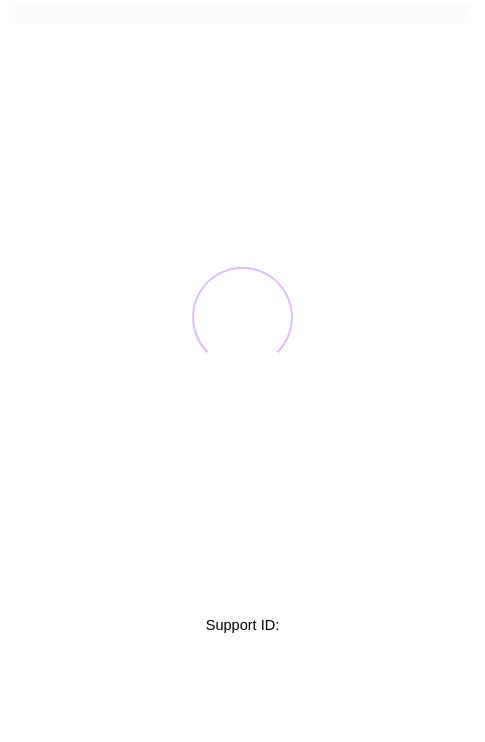 scroll, scrollTop: 0, scrollLeft: 0, axis: both 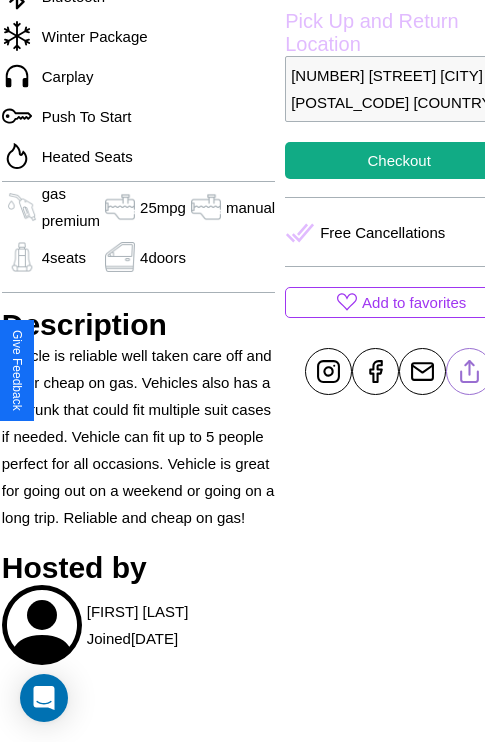 click 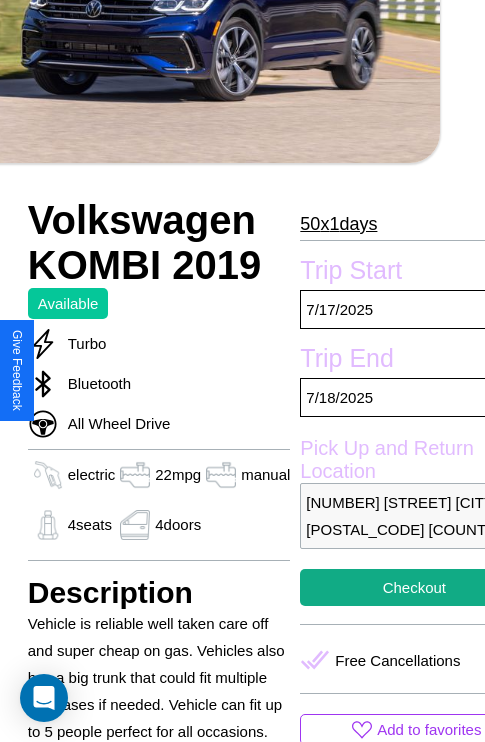 scroll, scrollTop: 498, scrollLeft: 80, axis: both 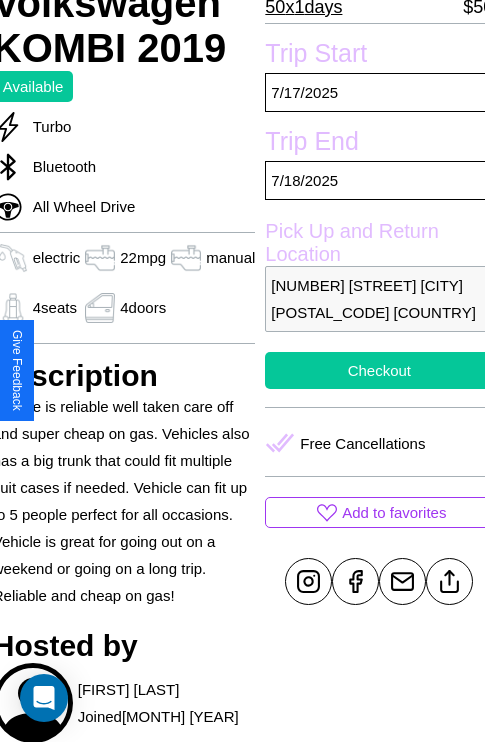 click on "Checkout" at bounding box center [379, 370] 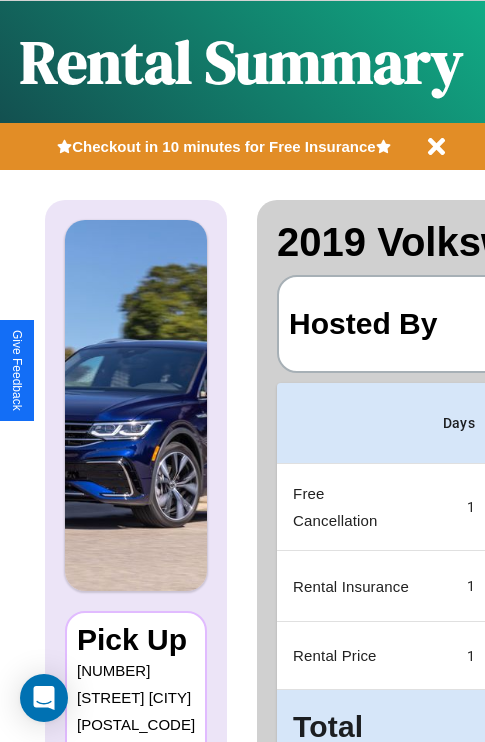 scroll, scrollTop: 0, scrollLeft: 378, axis: horizontal 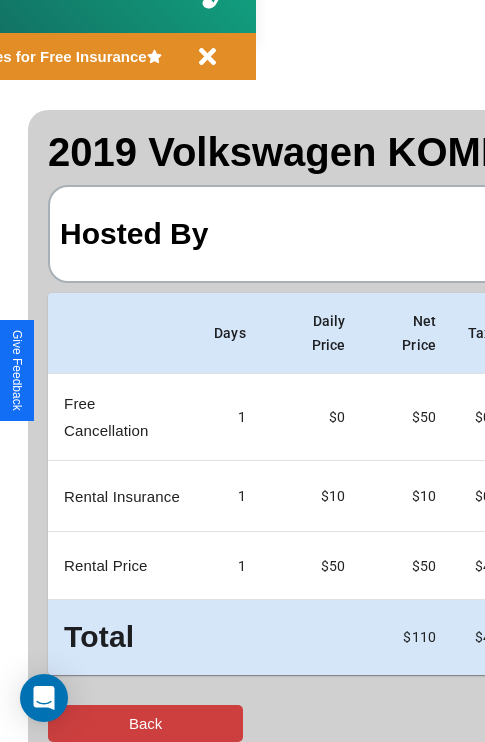 click on "Back" at bounding box center [145, 723] 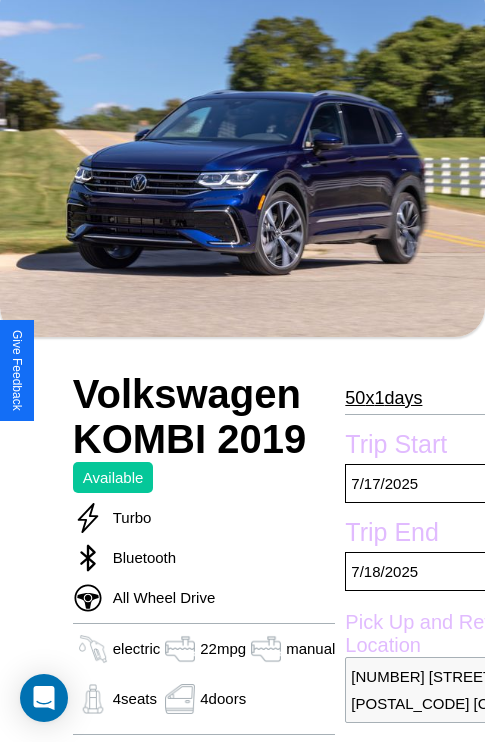 scroll, scrollTop: 134, scrollLeft: 0, axis: vertical 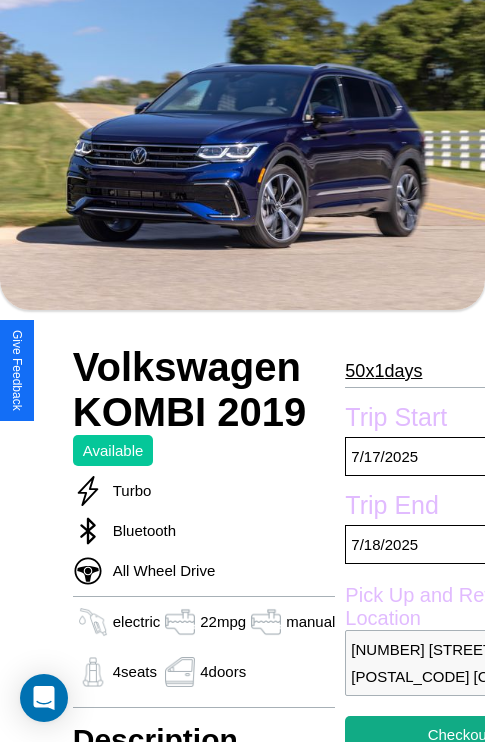 click on "50  x  1  days" at bounding box center (383, 371) 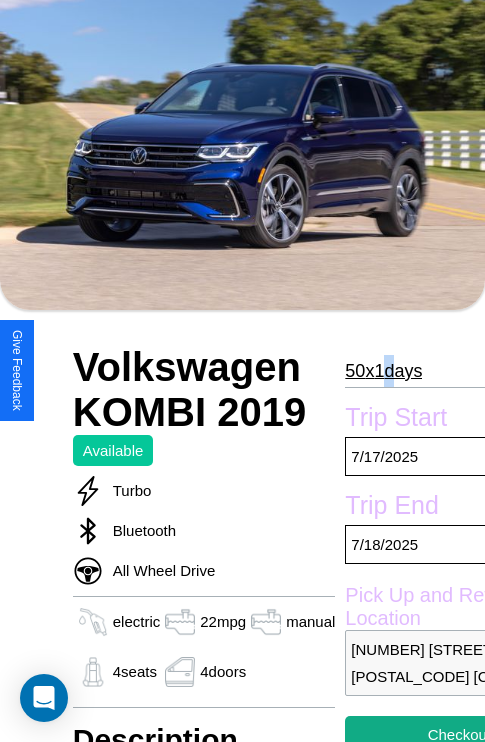 click on "50  x  1  days" at bounding box center (383, 371) 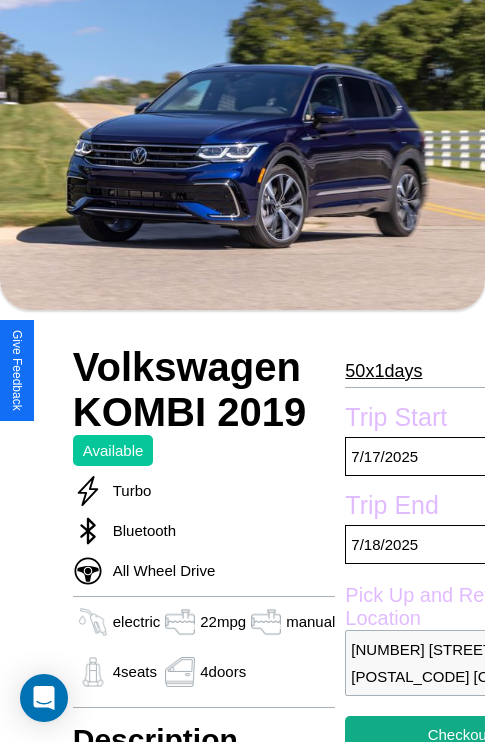 click on "50  x  1  days" at bounding box center [383, 371] 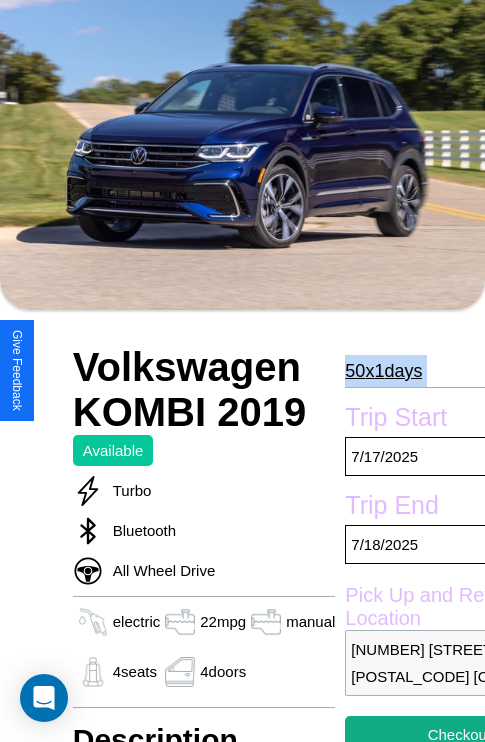click on "50  x  1  days" at bounding box center (383, 371) 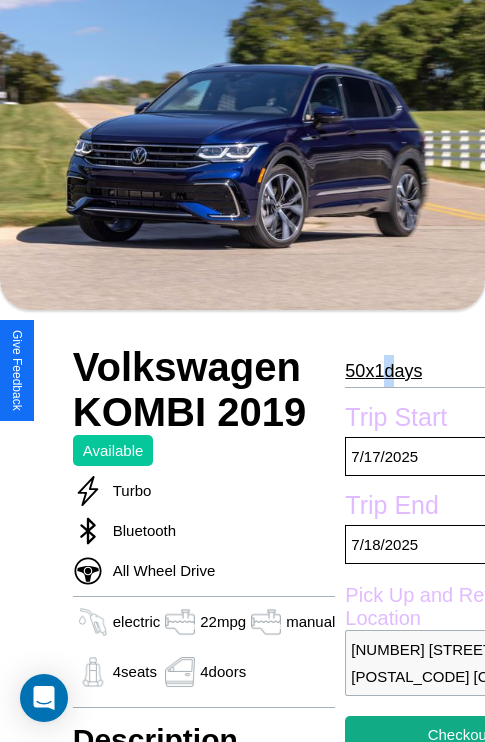 click on "50  x  1  days" at bounding box center (383, 371) 